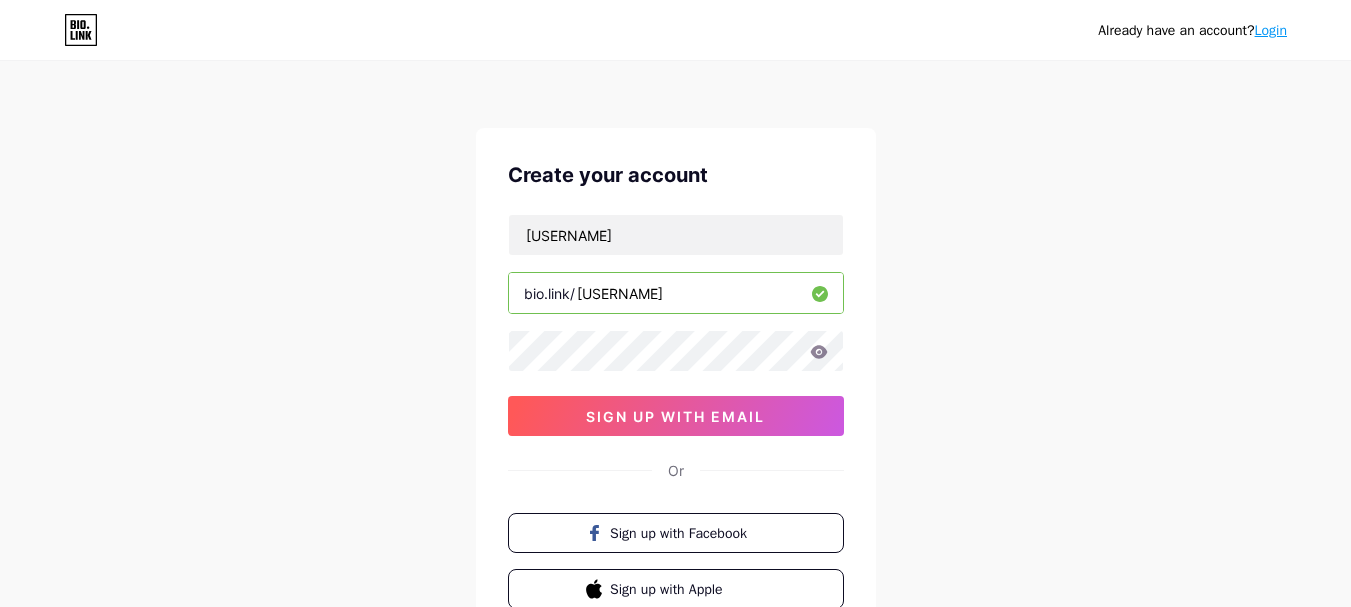 scroll, scrollTop: 0, scrollLeft: 0, axis: both 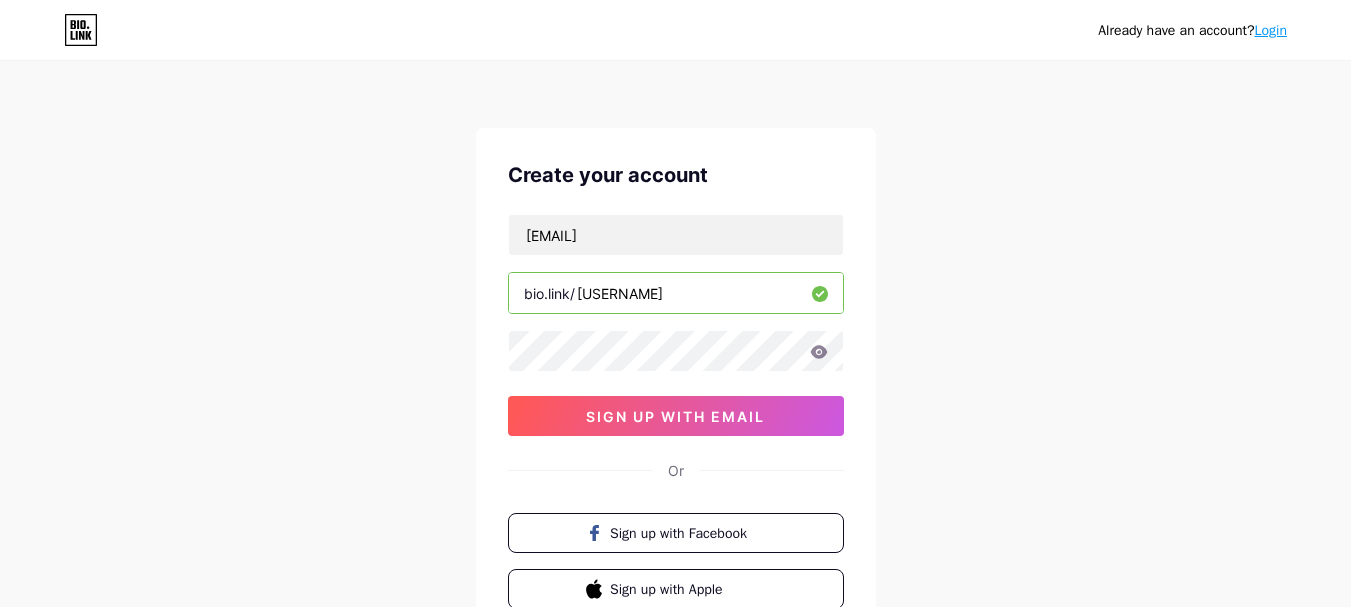 type on "[EMAIL]" 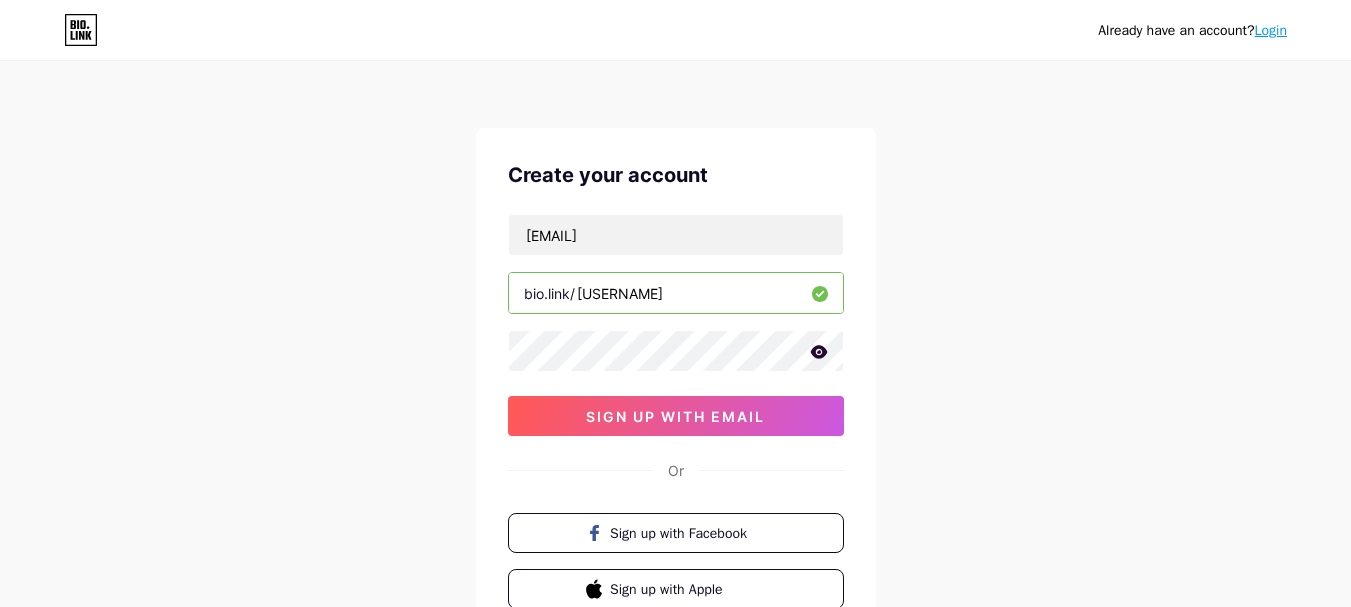 click 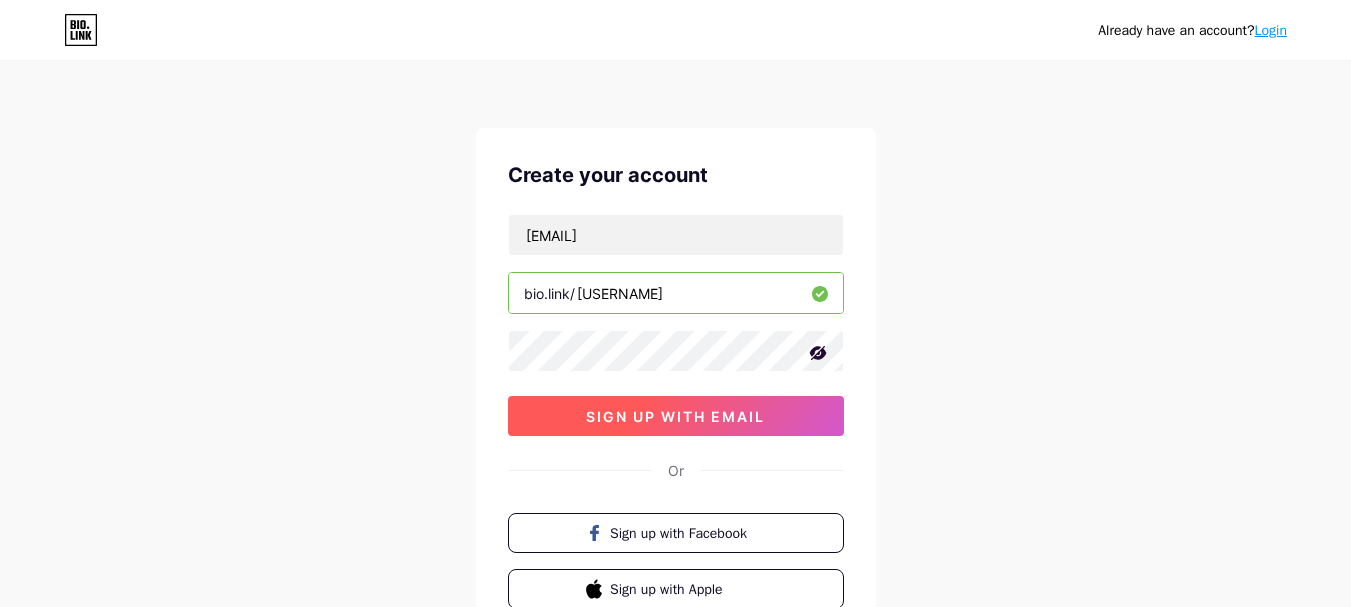 click on "sign up with email" at bounding box center [676, 416] 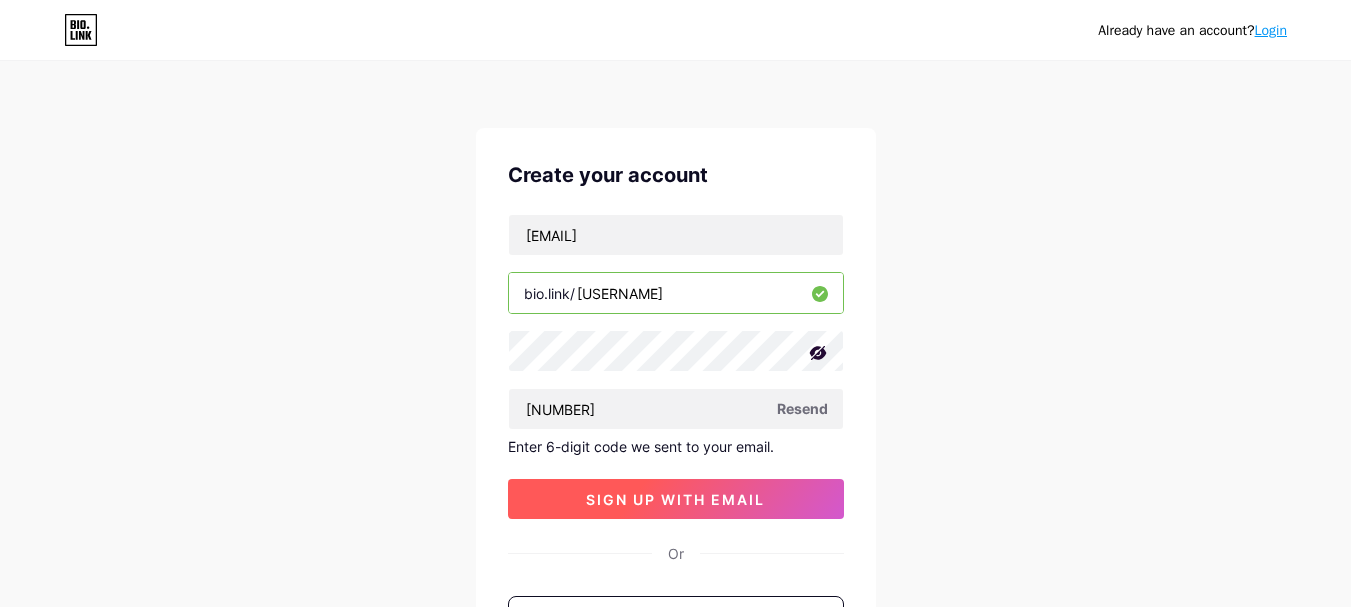 type on "[NUMBER]" 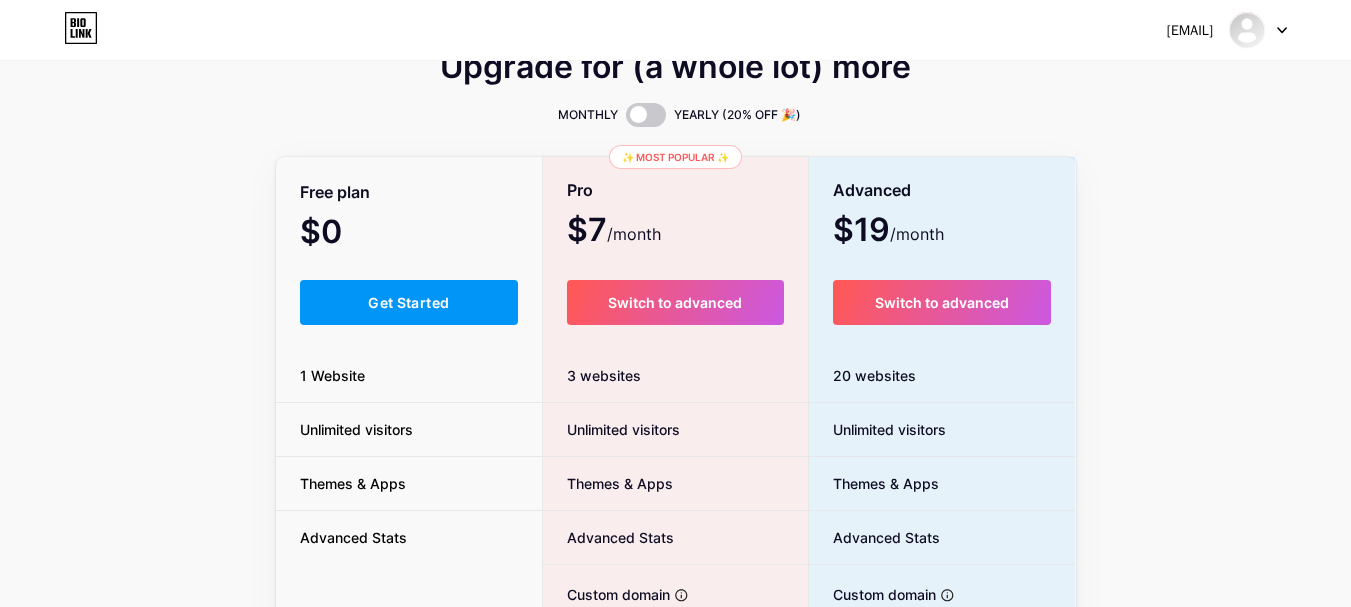 scroll, scrollTop: 0, scrollLeft: 0, axis: both 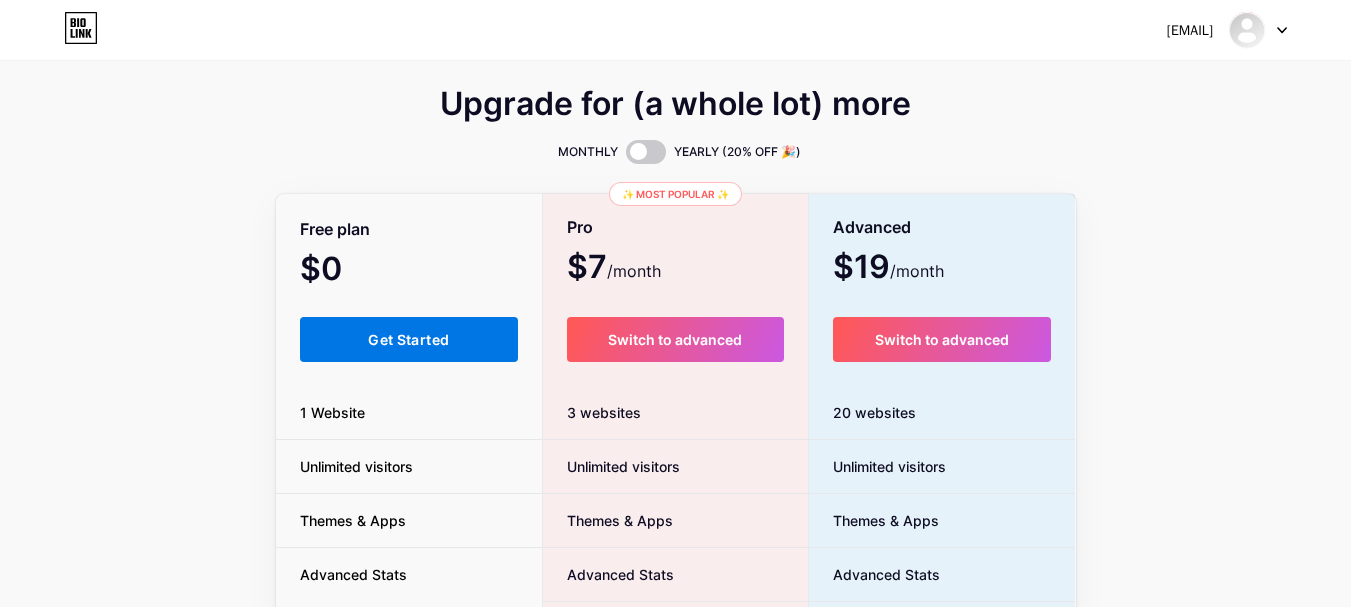 click on "Get Started" at bounding box center (408, 339) 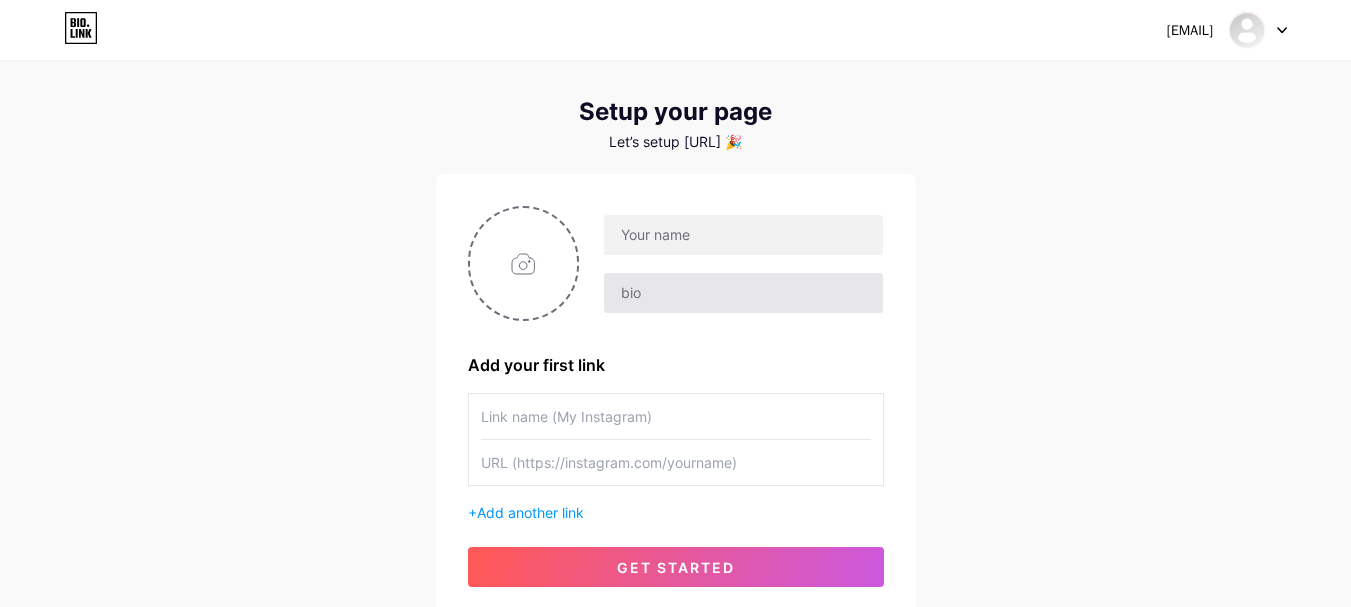 scroll, scrollTop: 0, scrollLeft: 0, axis: both 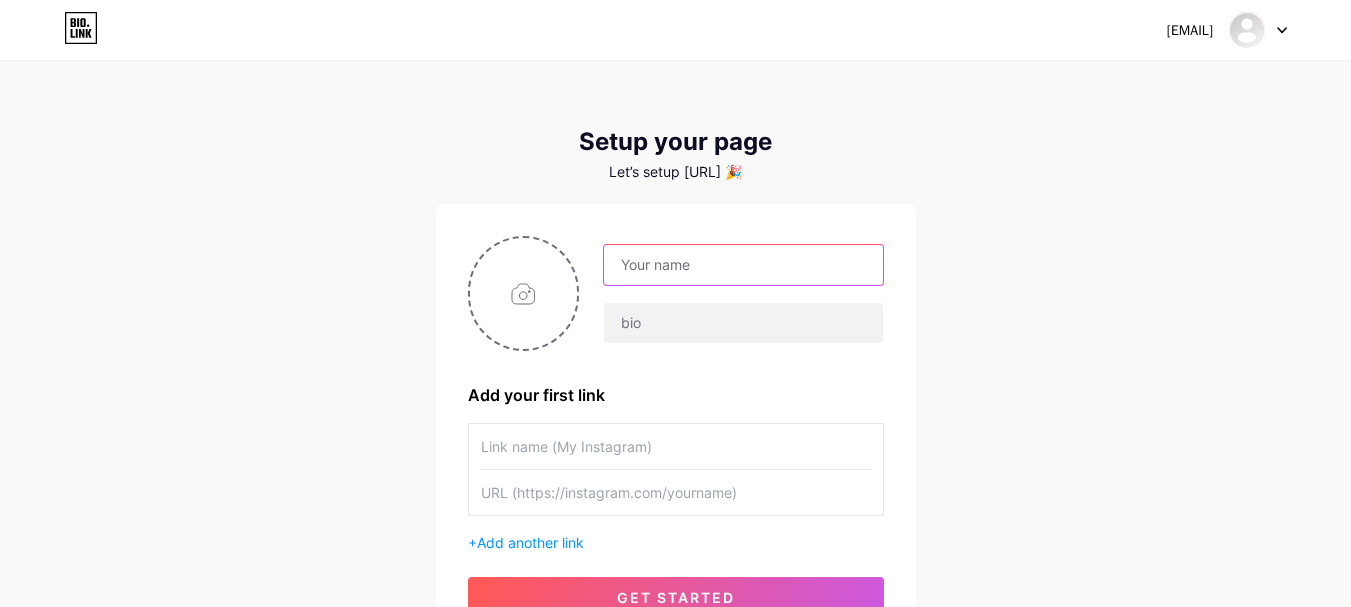 click at bounding box center [743, 265] 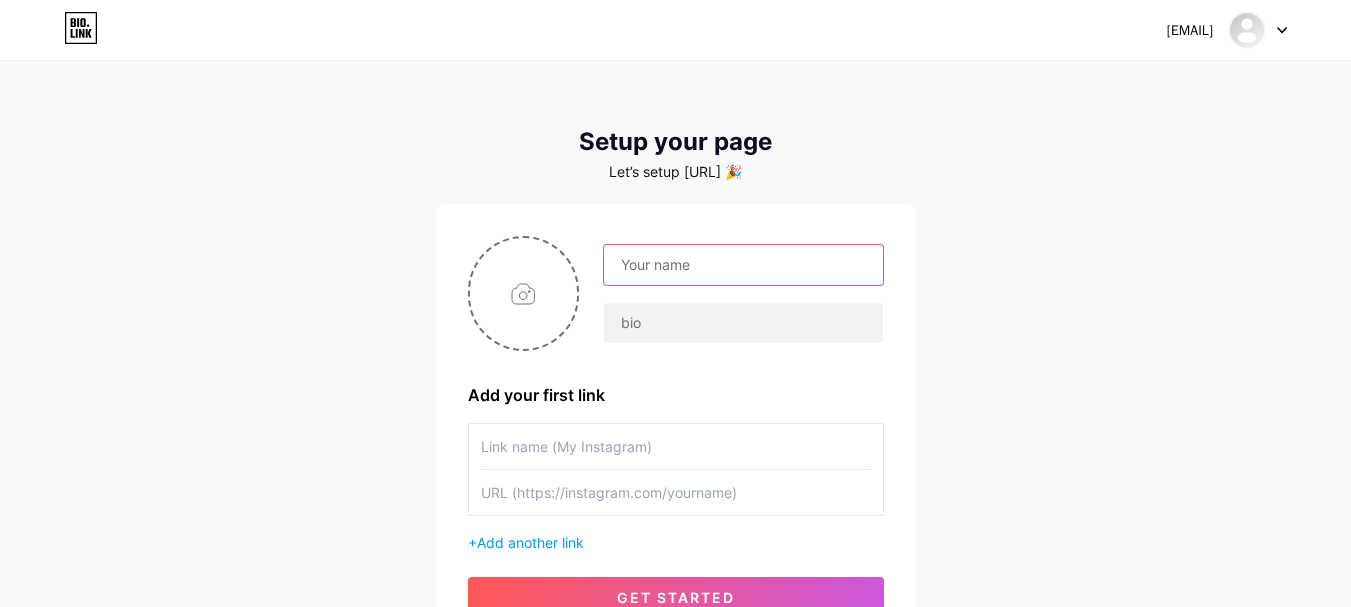 type on "[EMAIL]" 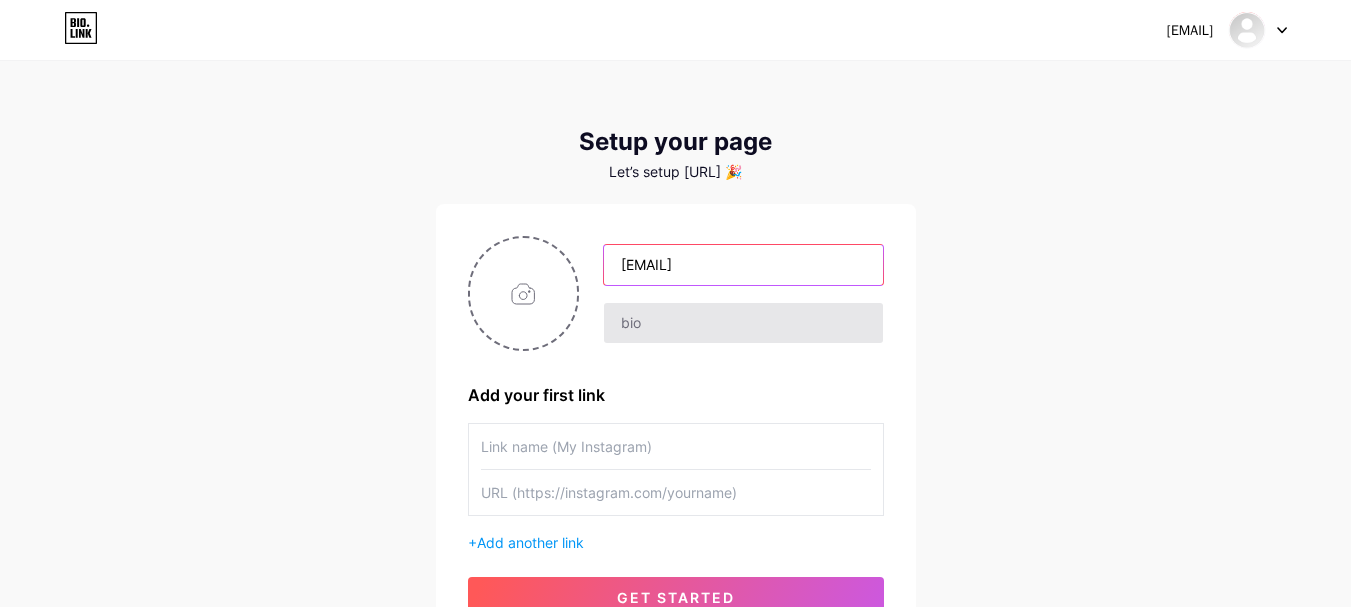 scroll, scrollTop: 100, scrollLeft: 0, axis: vertical 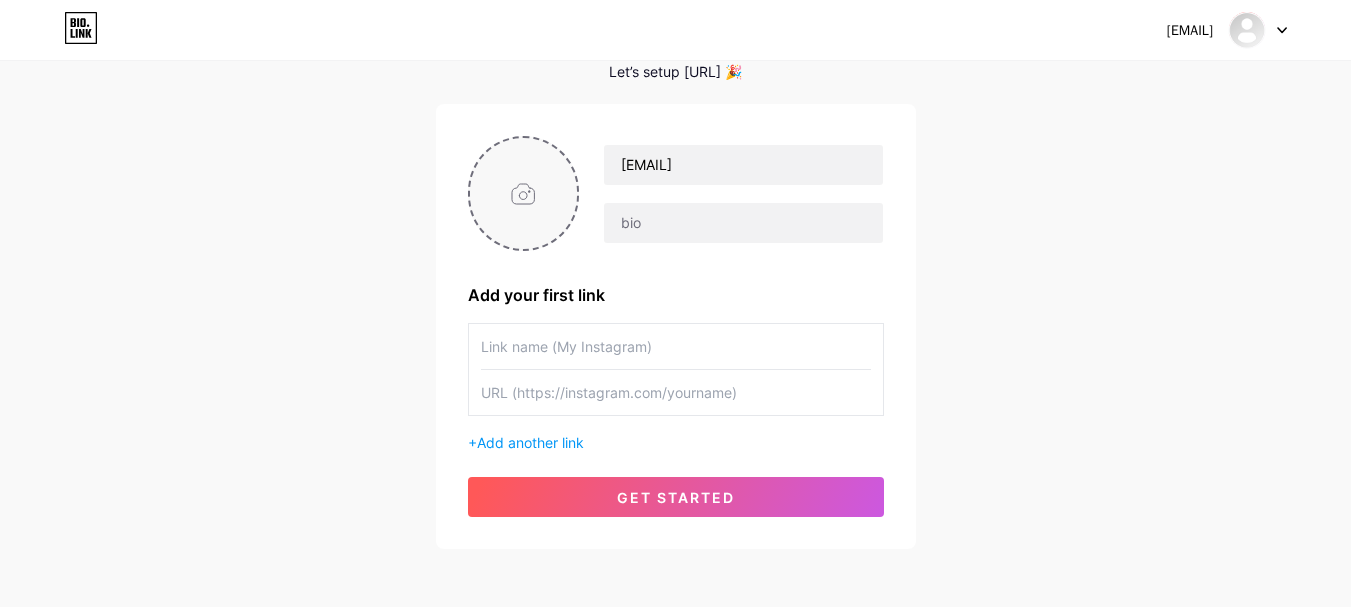 click at bounding box center (524, 193) 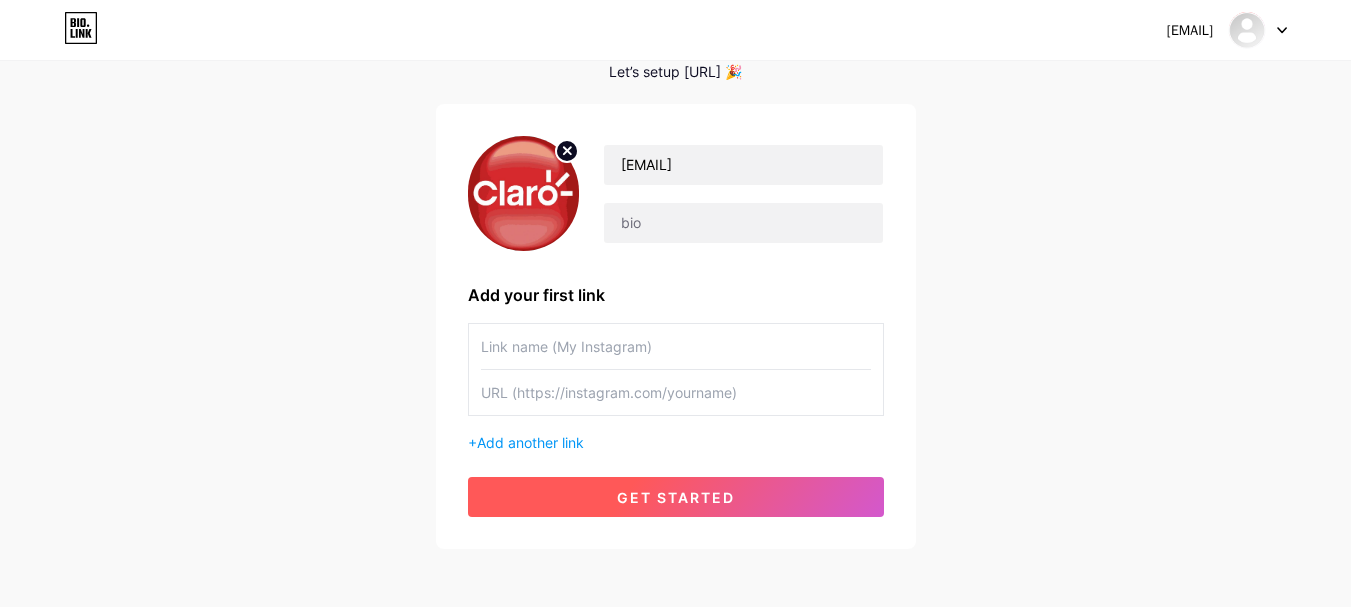 click on "get started" at bounding box center (676, 497) 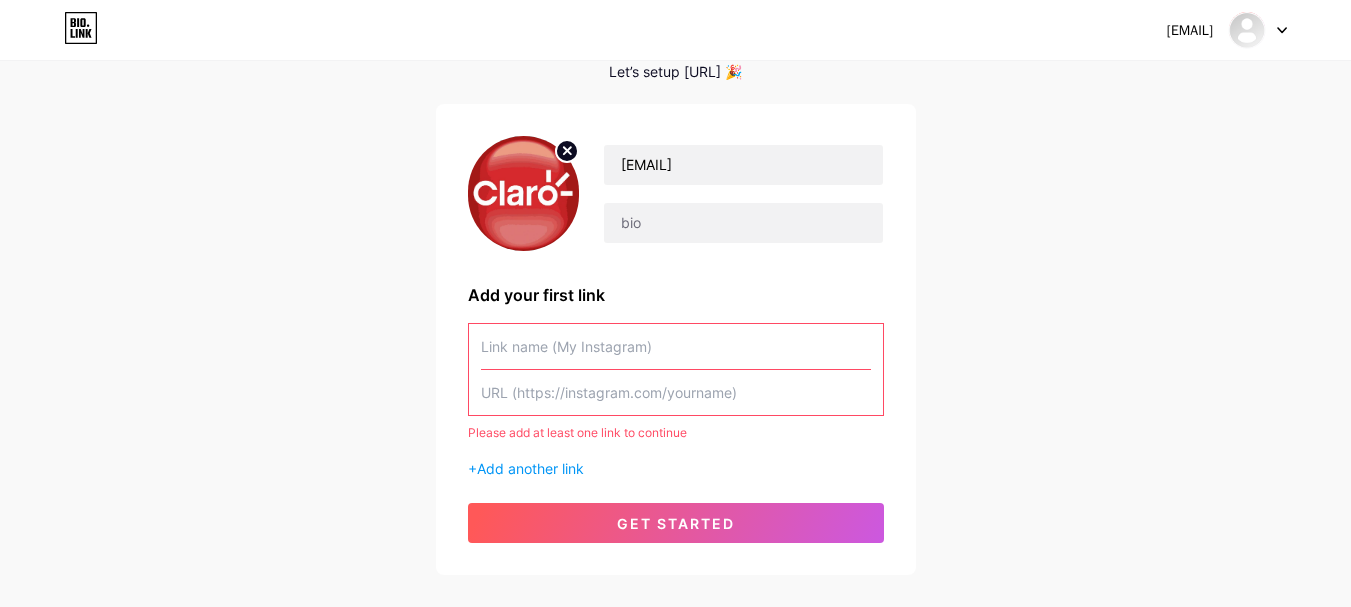 click at bounding box center (676, 346) 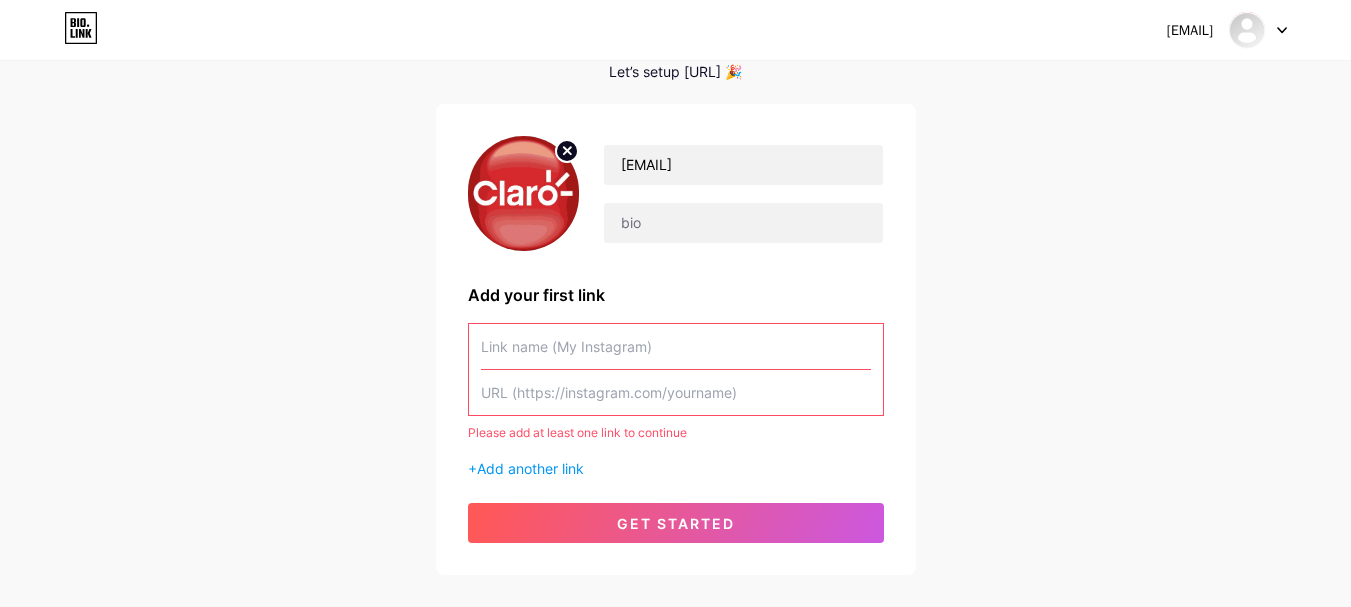 paste on "[URL]" 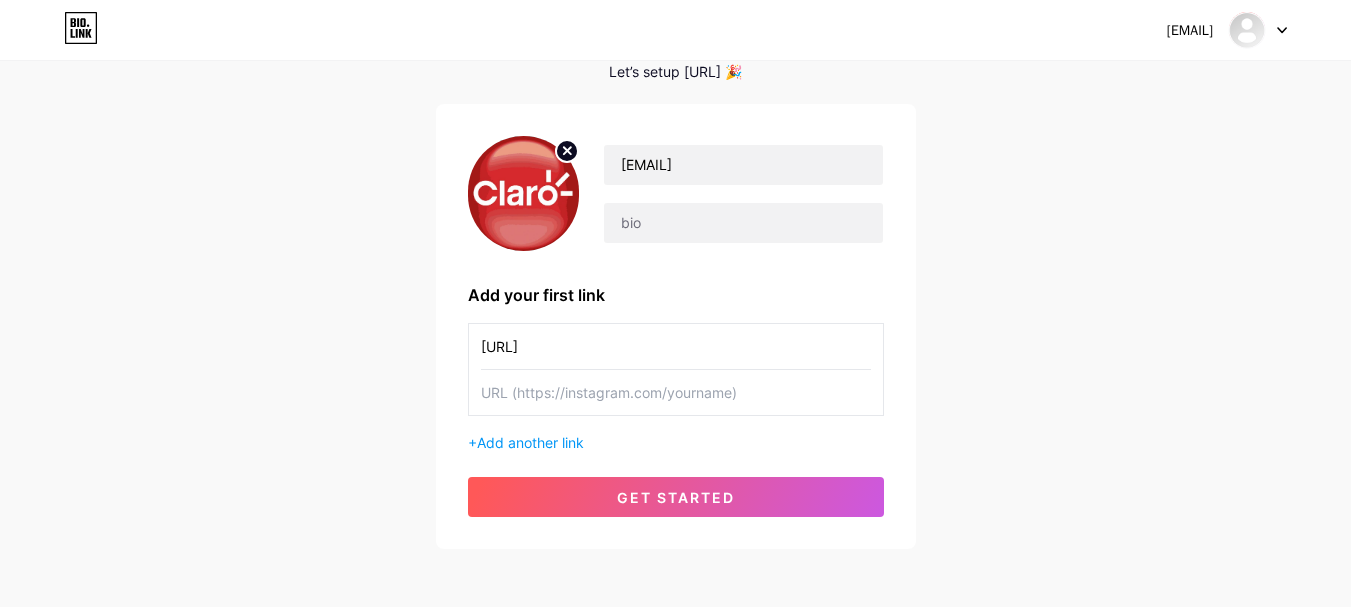type on "[URL]" 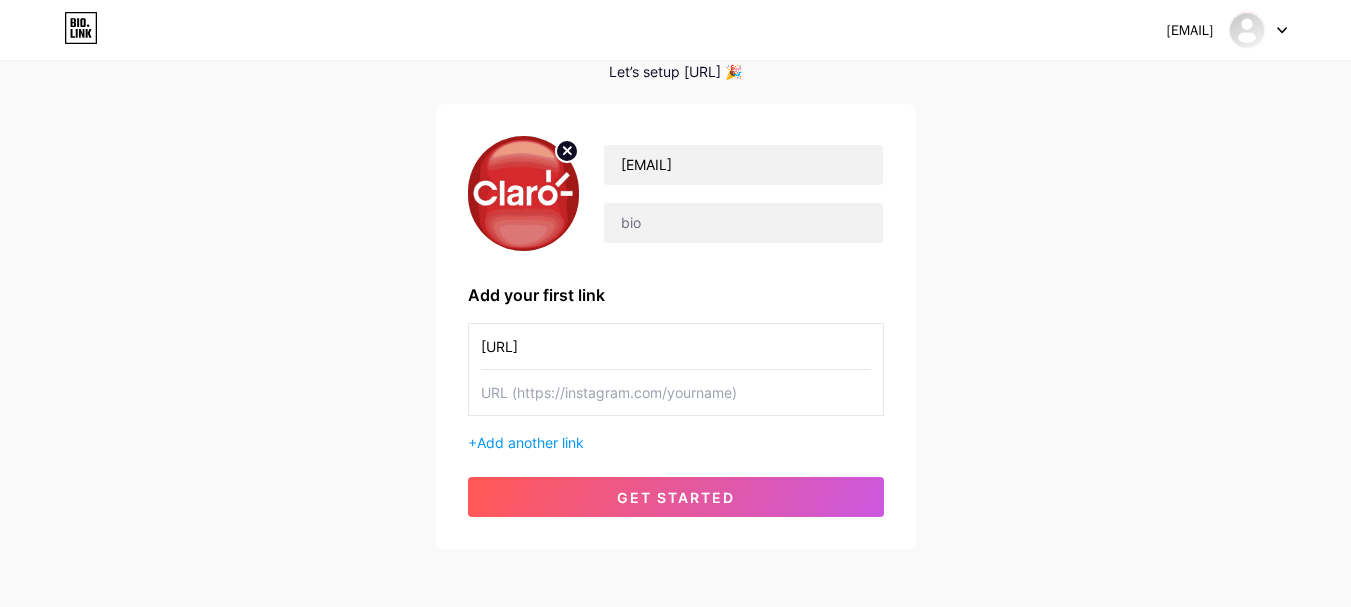 paste on "[URL]" 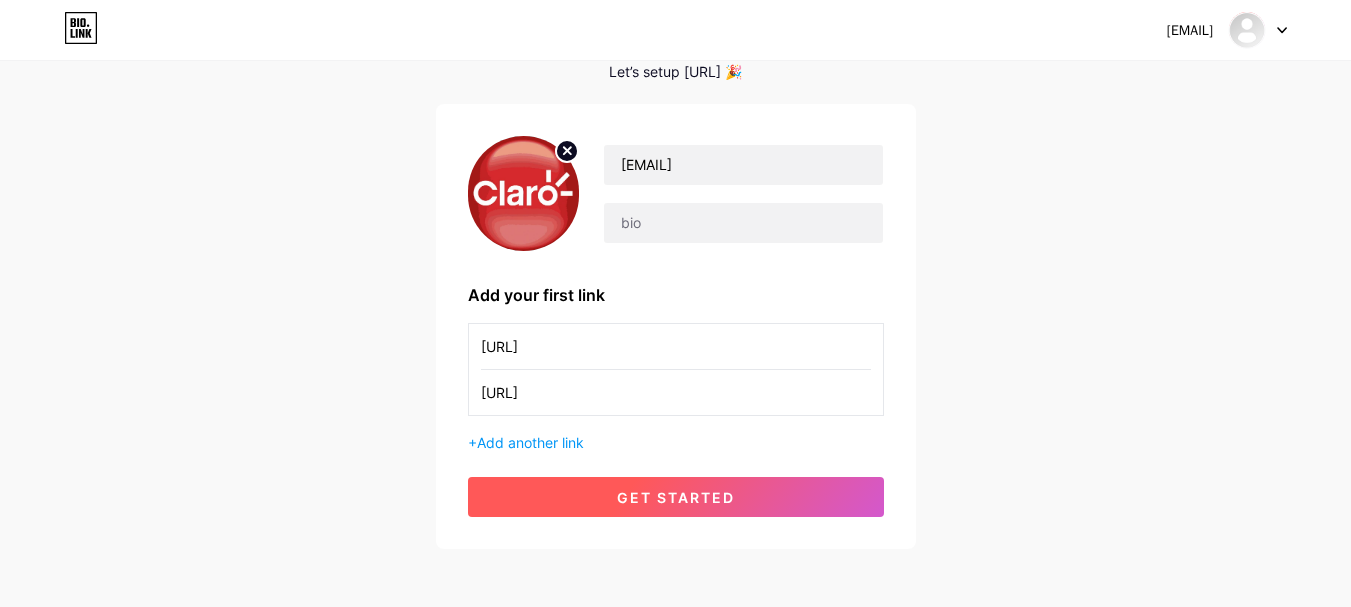 type on "[URL]" 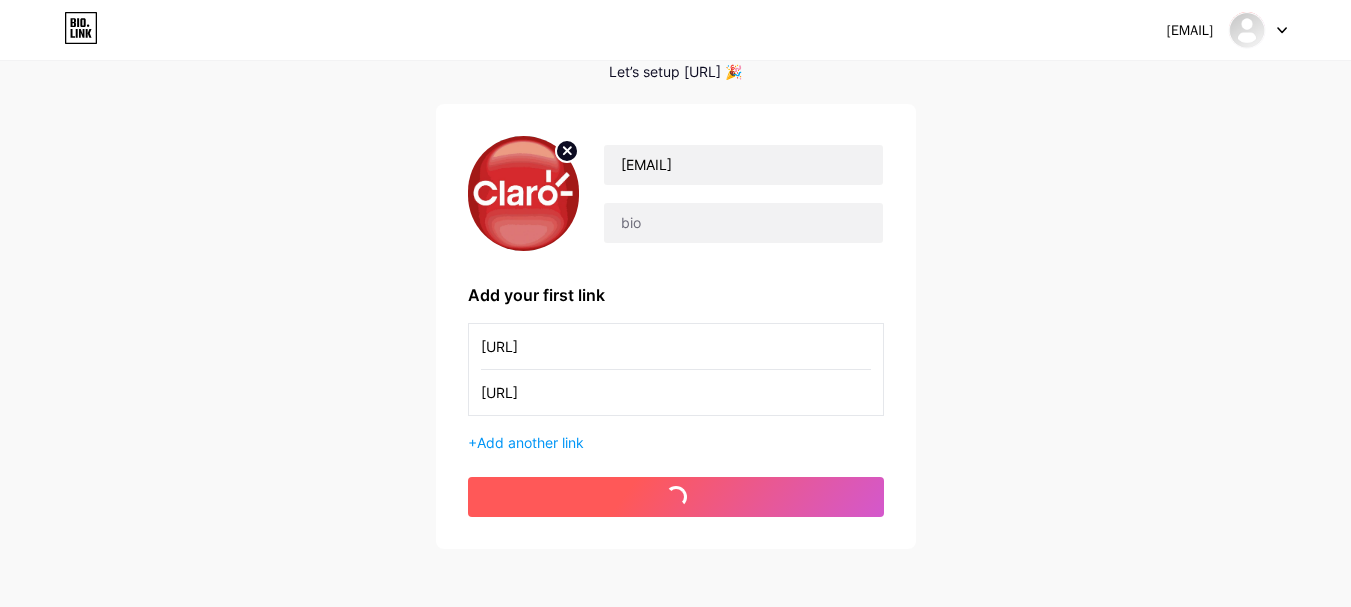 scroll, scrollTop: 0, scrollLeft: 0, axis: both 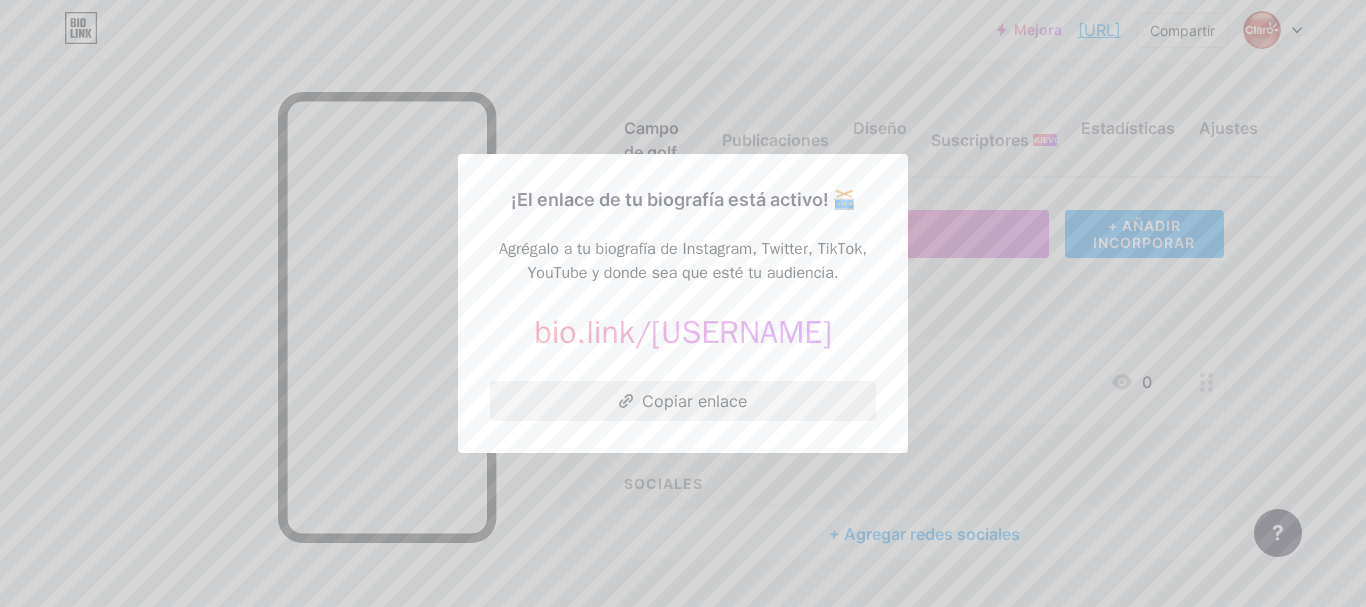 click on "Copiar enlace" at bounding box center (683, 401) 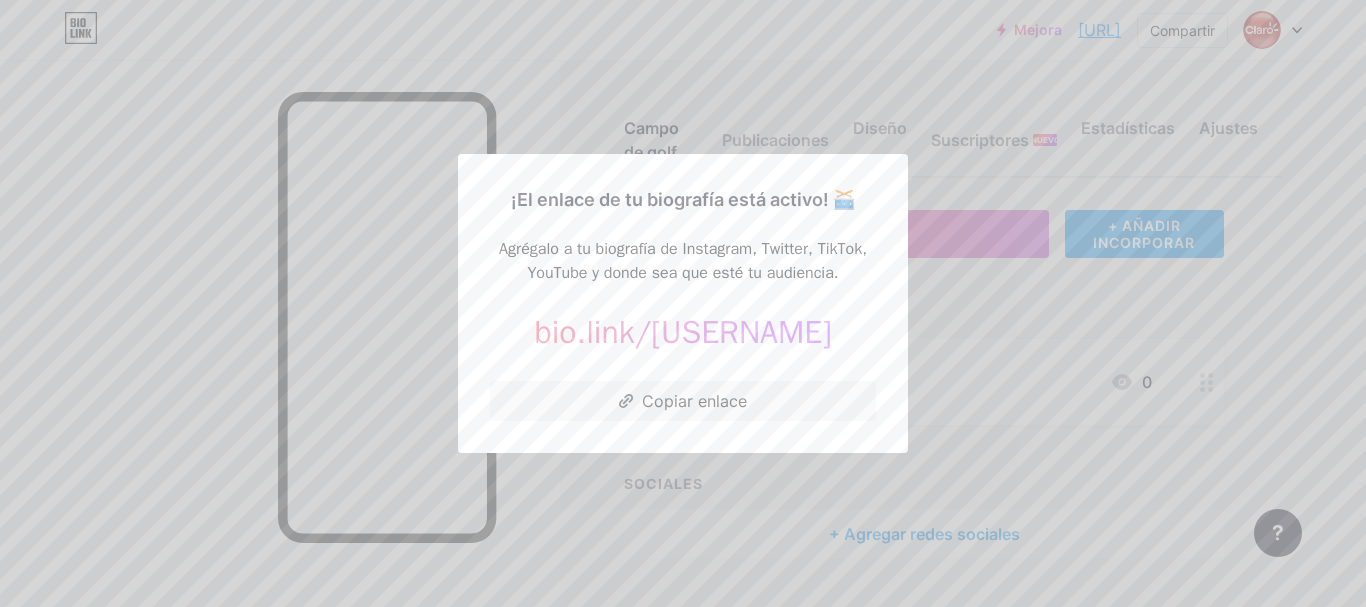 click at bounding box center (683, 303) 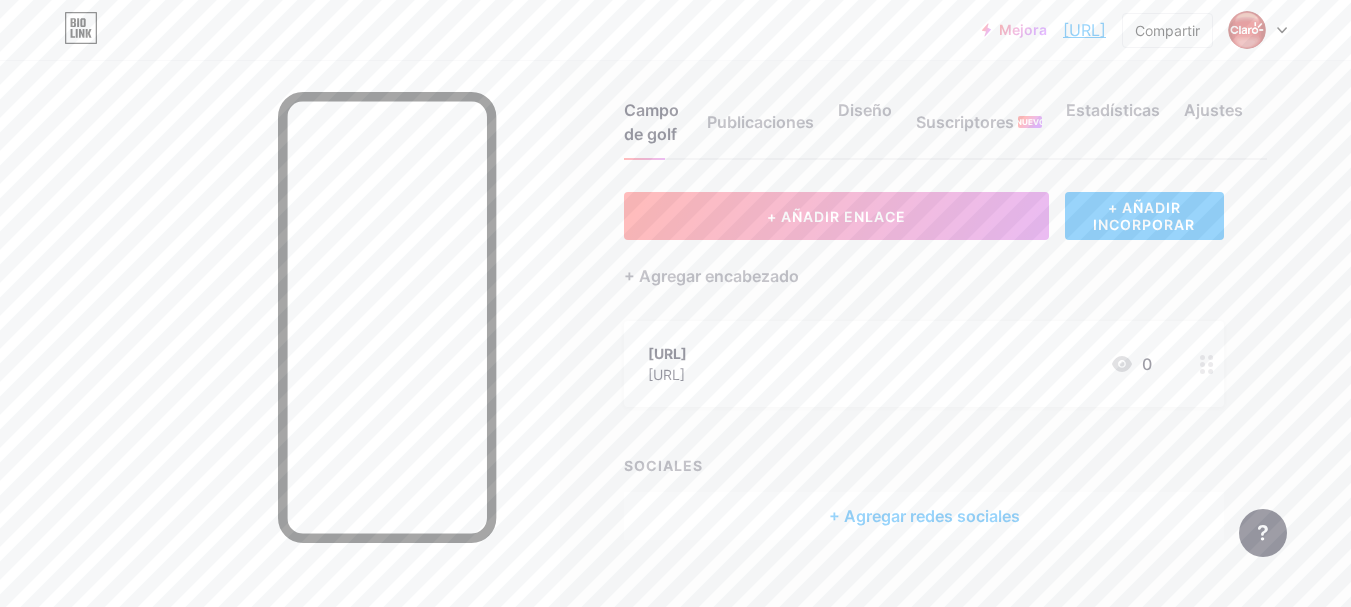 scroll, scrollTop: 0, scrollLeft: 0, axis: both 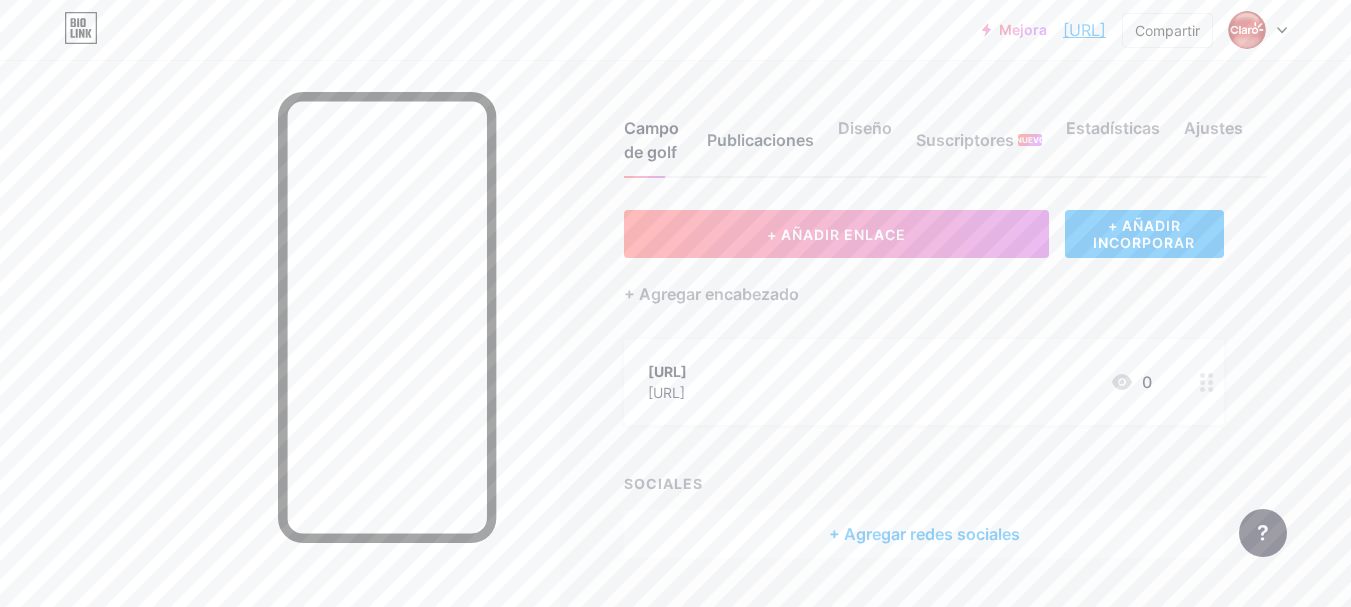 click on "Publicaciones" at bounding box center (760, 140) 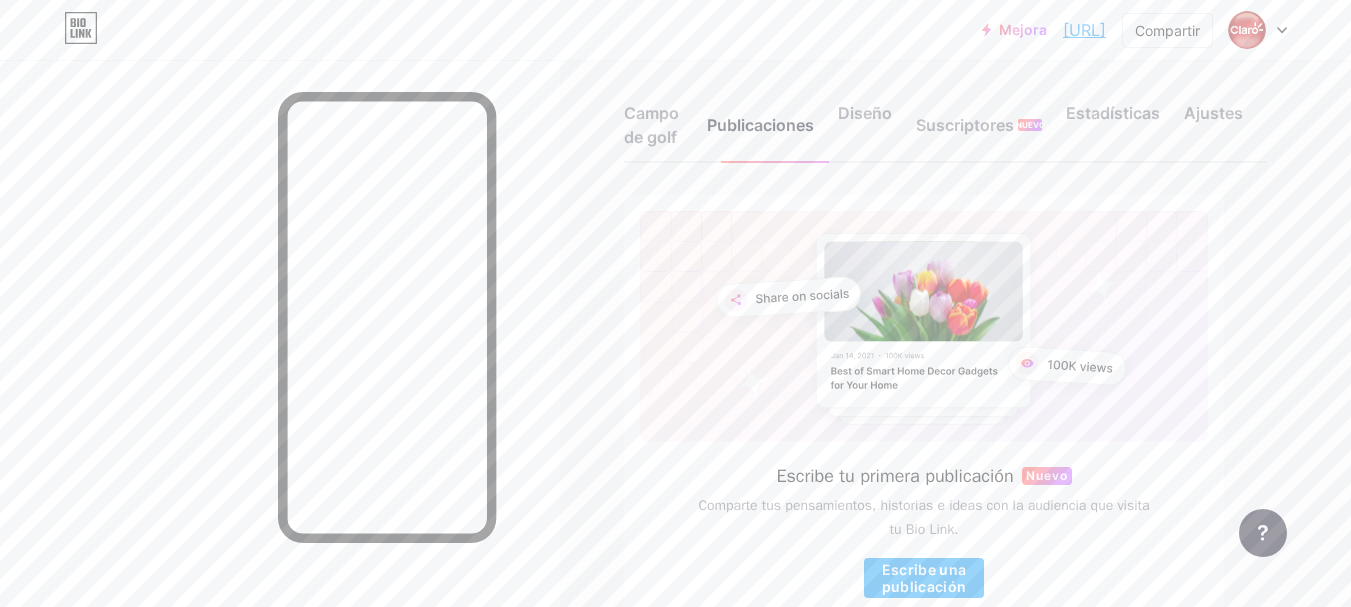 scroll, scrollTop: 0, scrollLeft: 0, axis: both 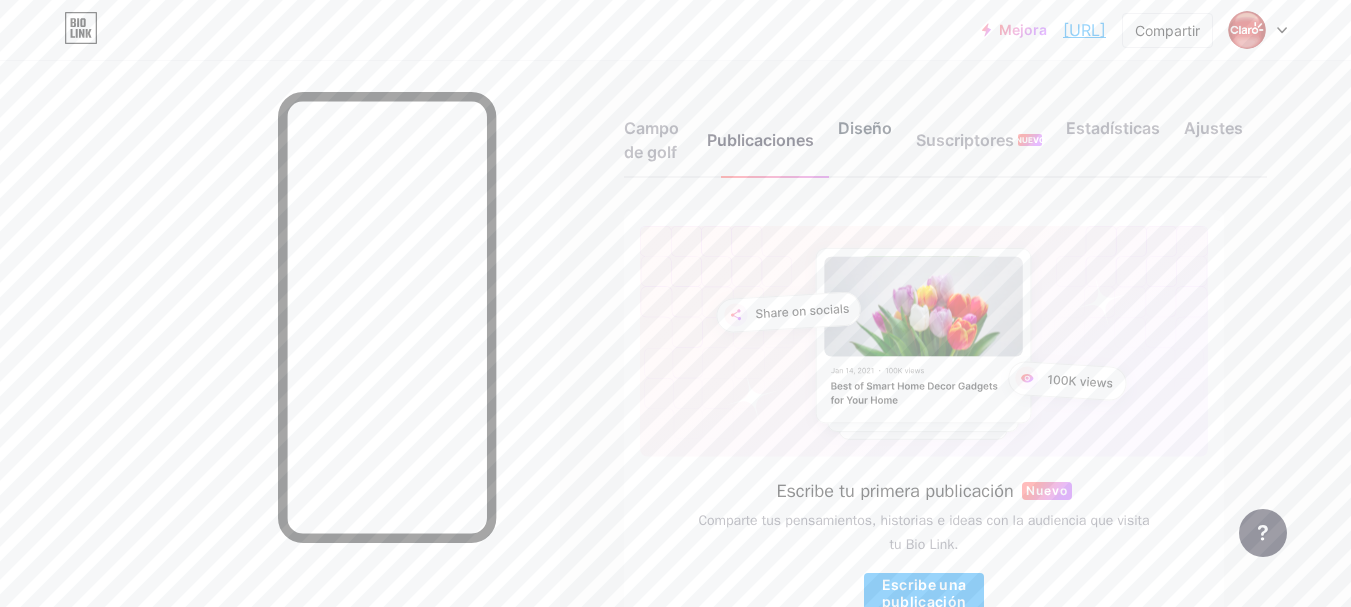 click on "Diseño" at bounding box center (865, 128) 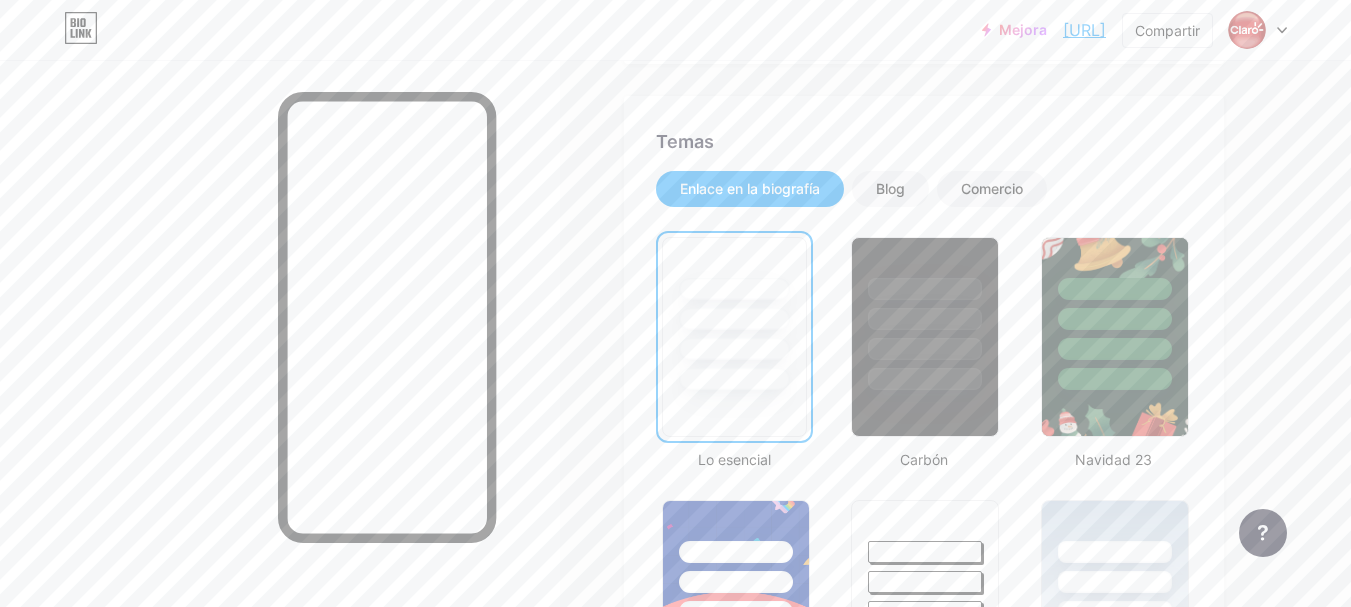 scroll, scrollTop: 400, scrollLeft: 0, axis: vertical 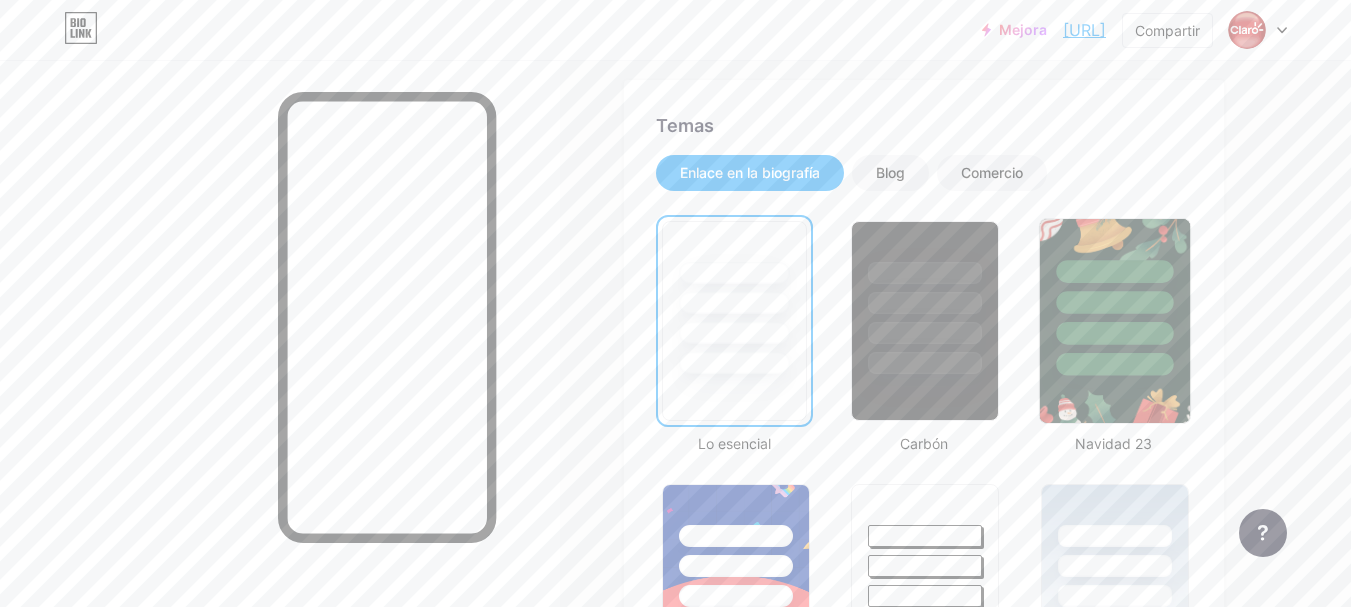 click at bounding box center (1114, 297) 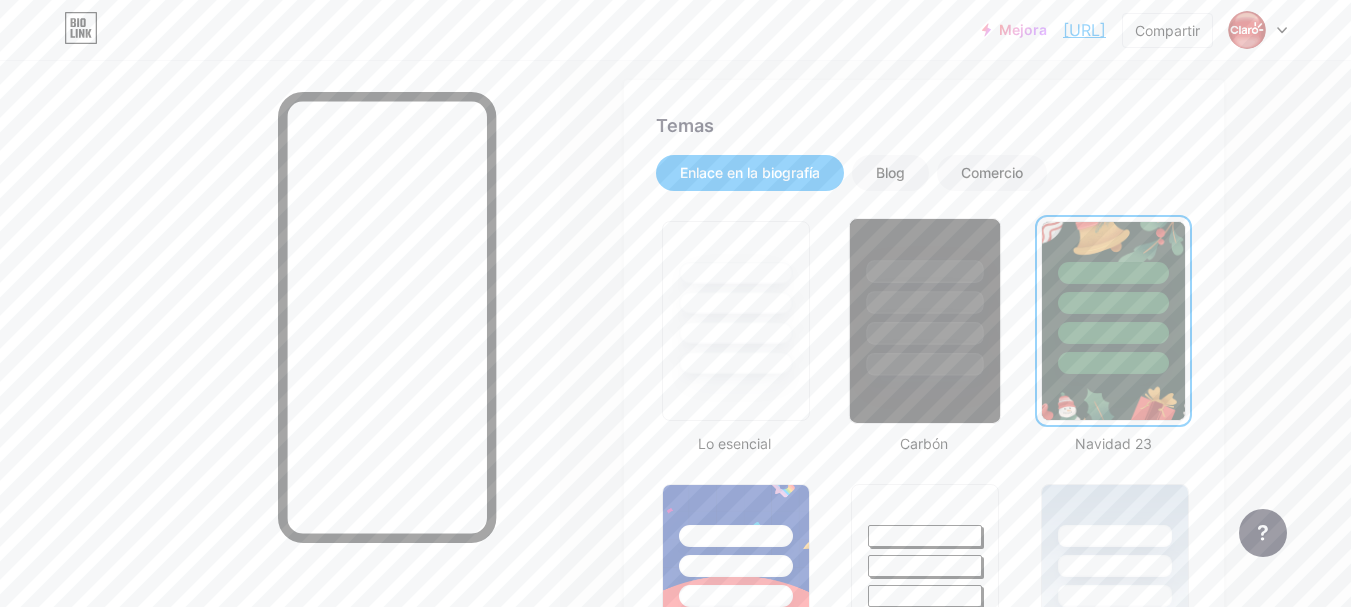 click at bounding box center (925, 333) 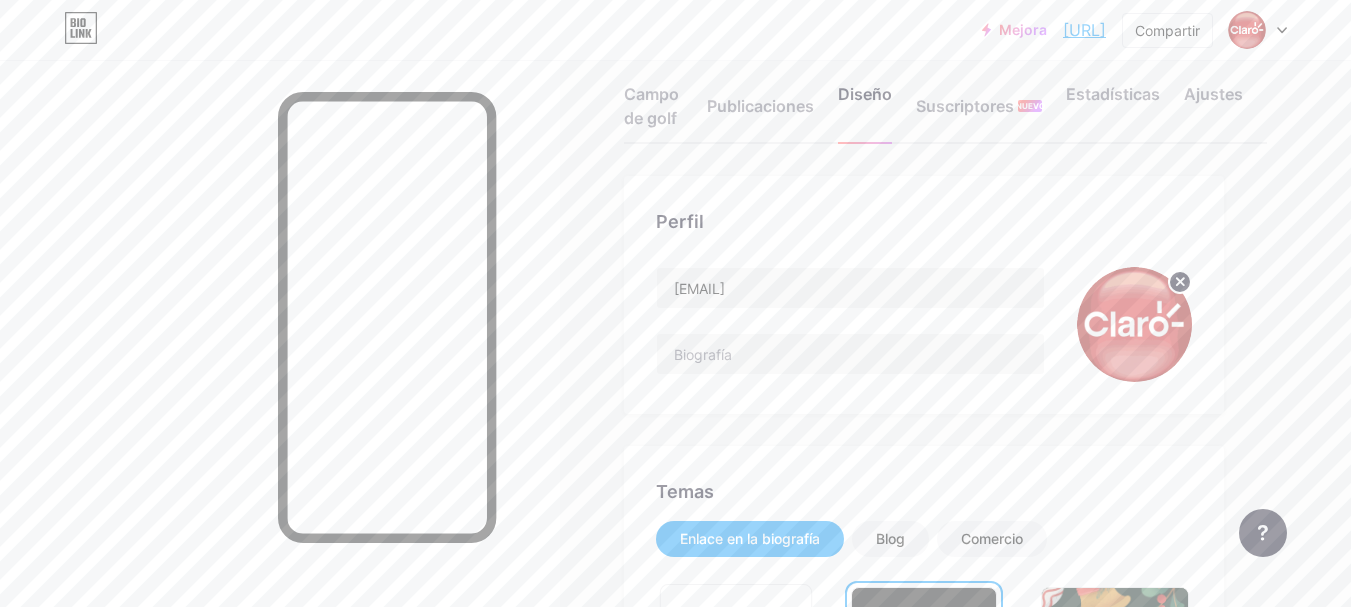 scroll, scrollTop: 0, scrollLeft: 0, axis: both 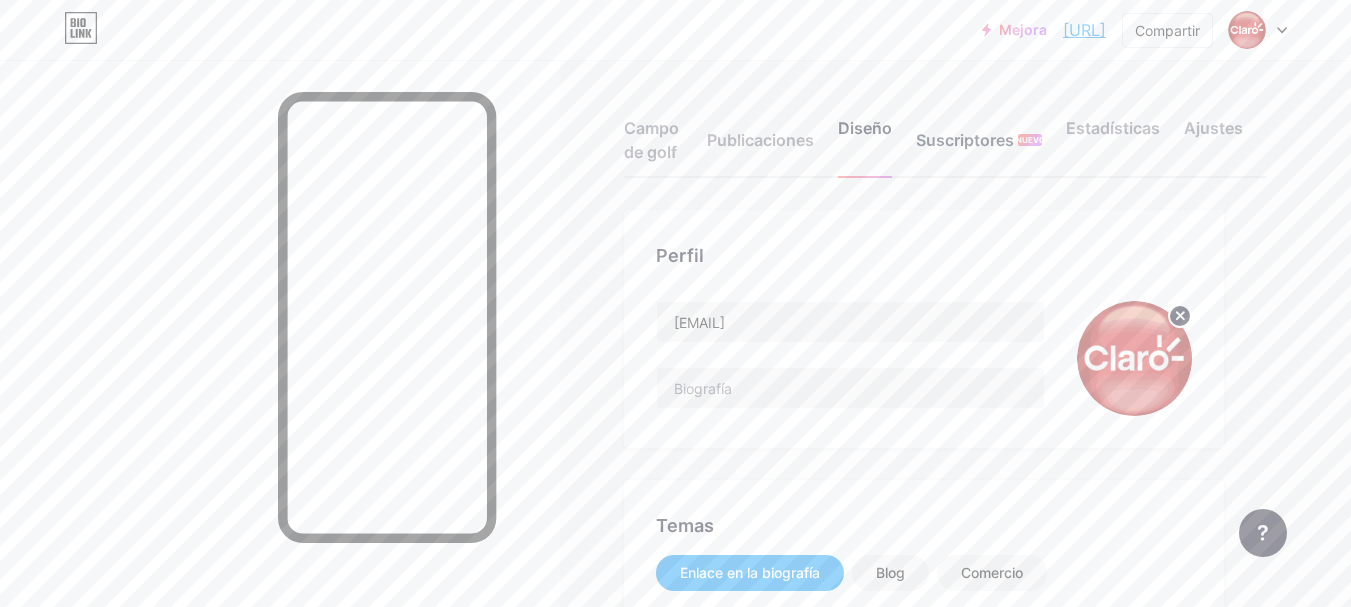 click on "Suscriptores" at bounding box center [965, 140] 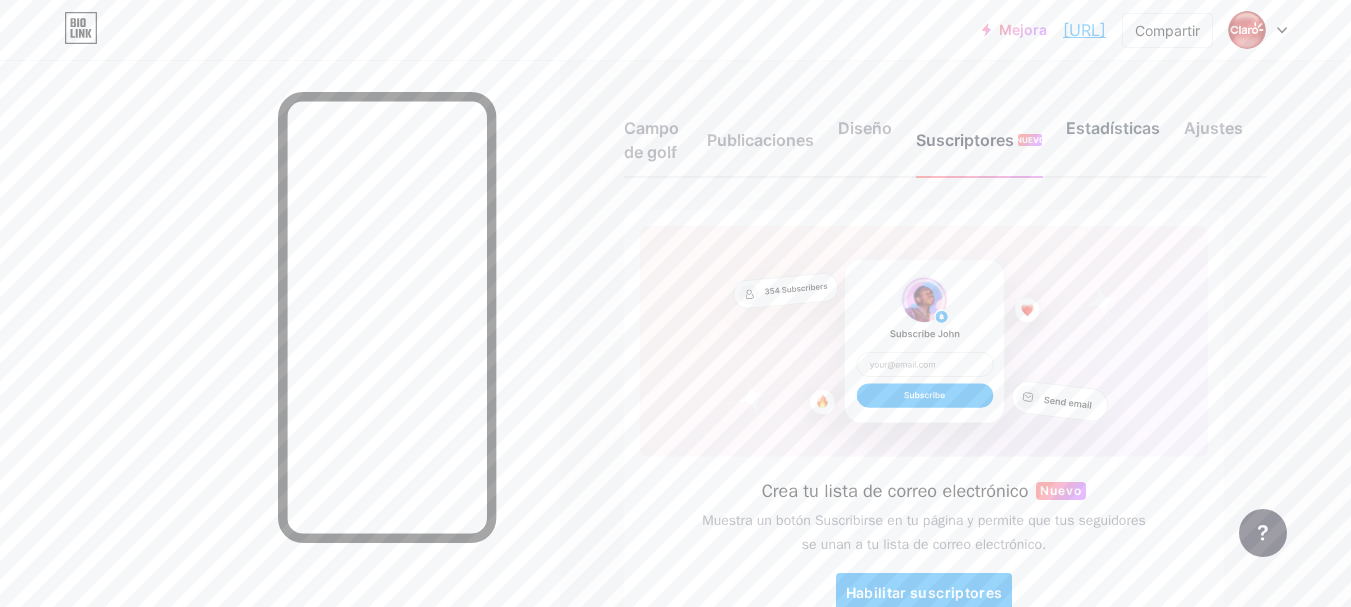 click on "Estadísticas" at bounding box center [1113, 128] 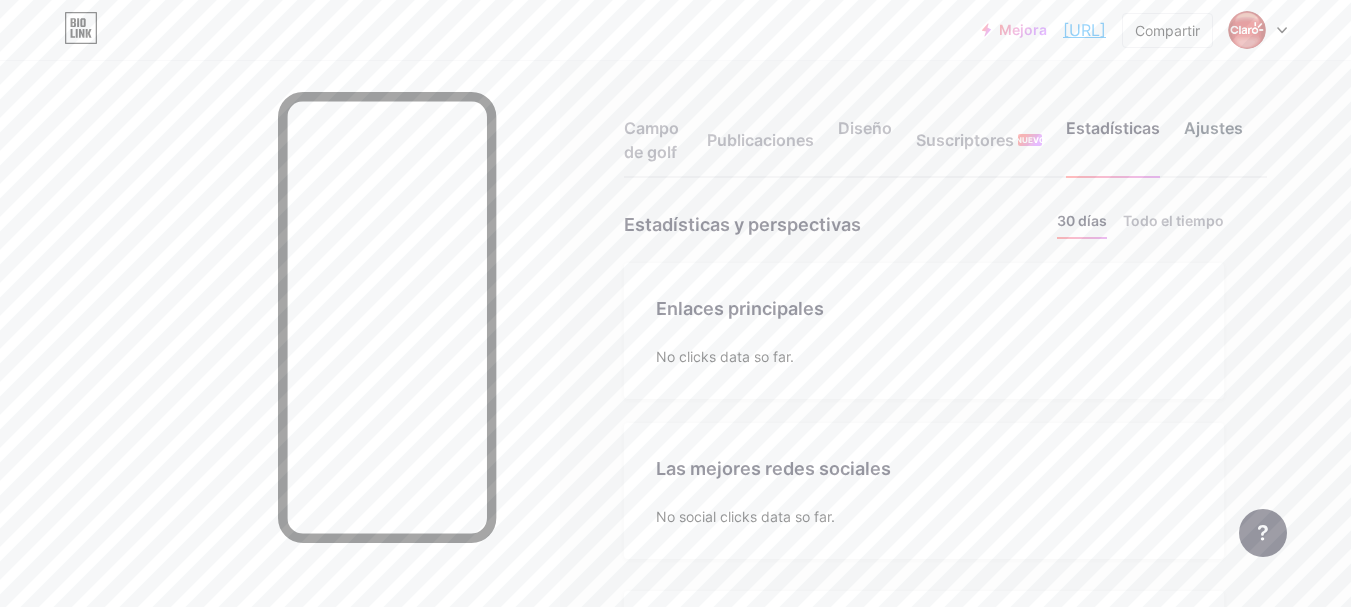 click on "Ajustes" at bounding box center (1213, 128) 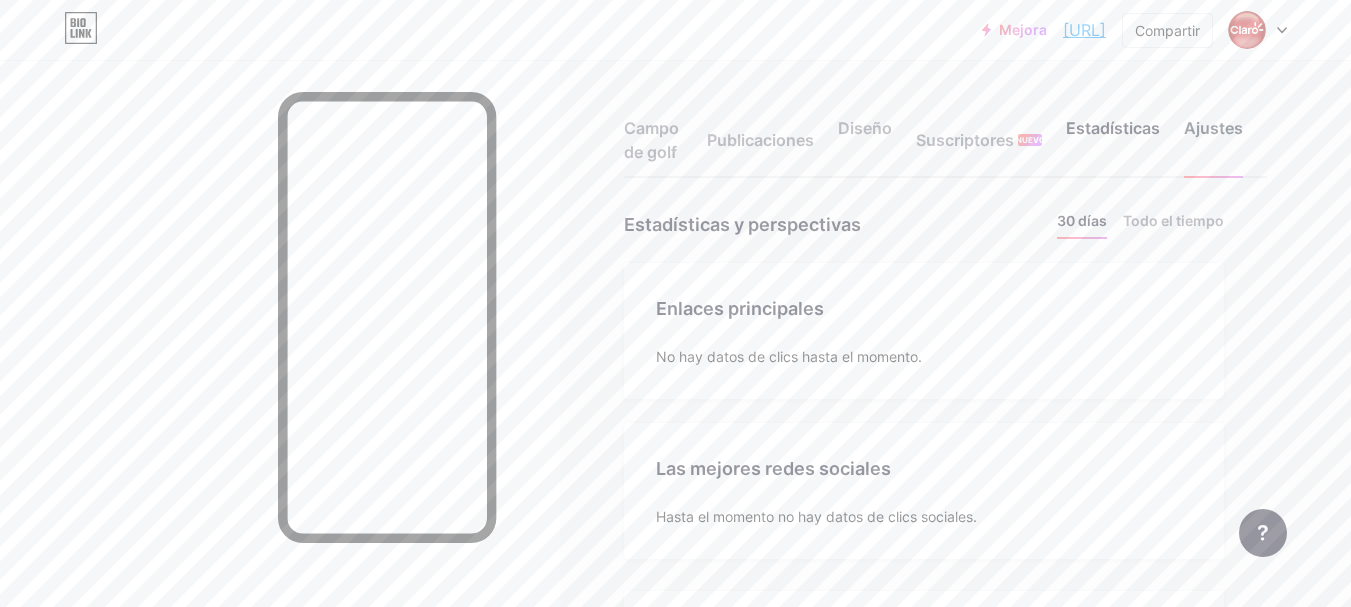 scroll, scrollTop: 999393, scrollLeft: 998649, axis: both 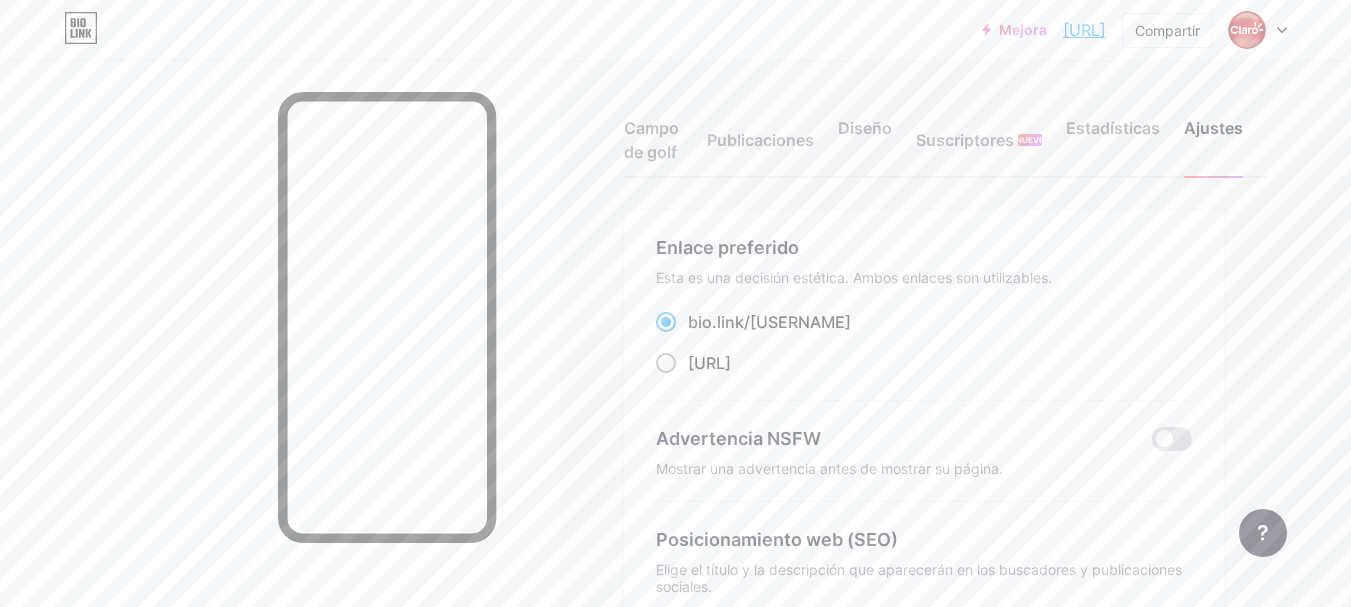 click at bounding box center (666, 363) 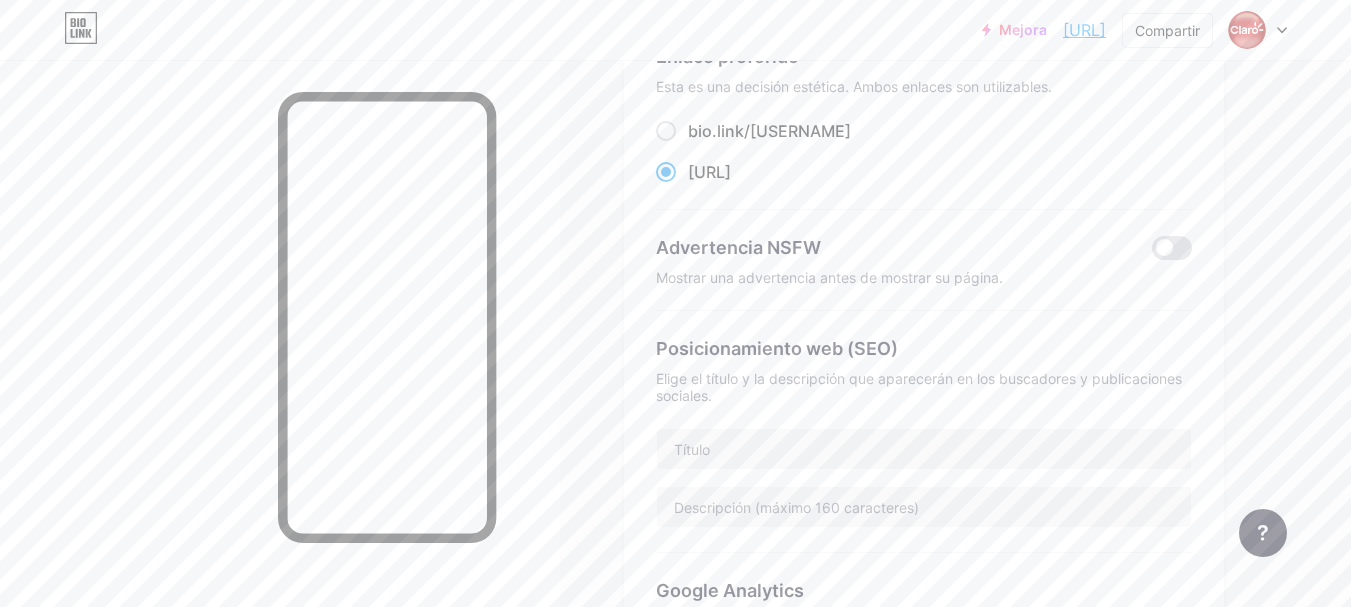 scroll, scrollTop: 0, scrollLeft: 0, axis: both 